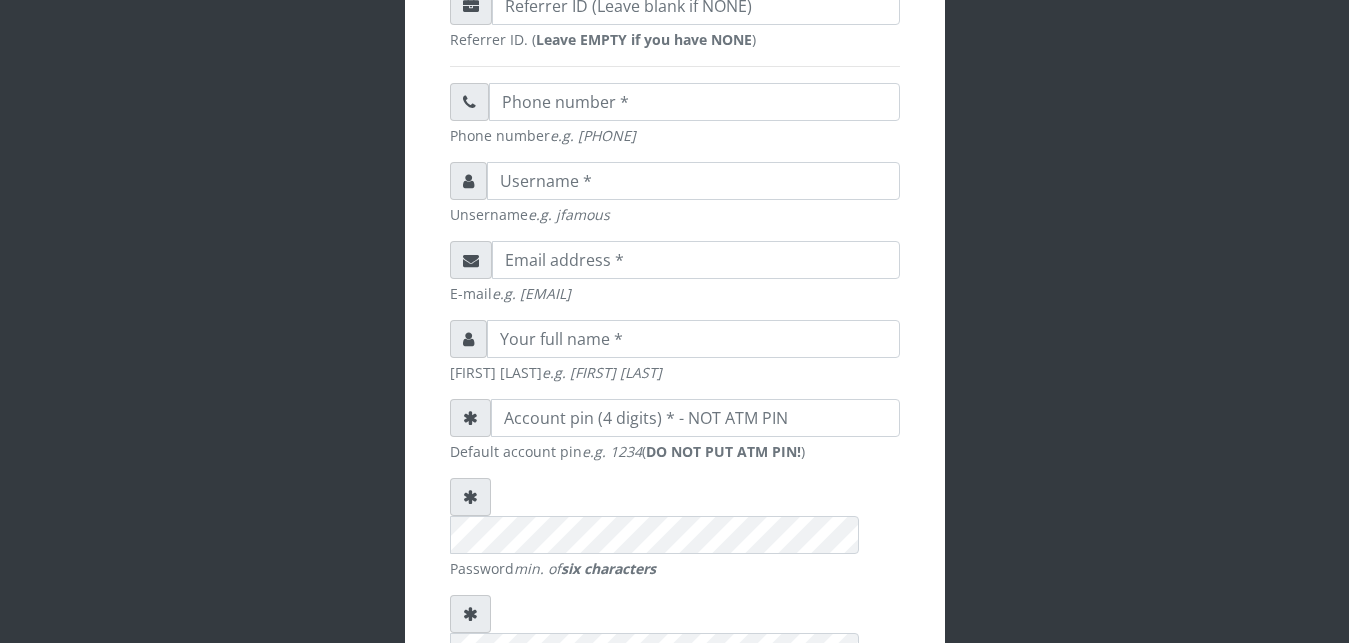 scroll, scrollTop: 639, scrollLeft: 0, axis: vertical 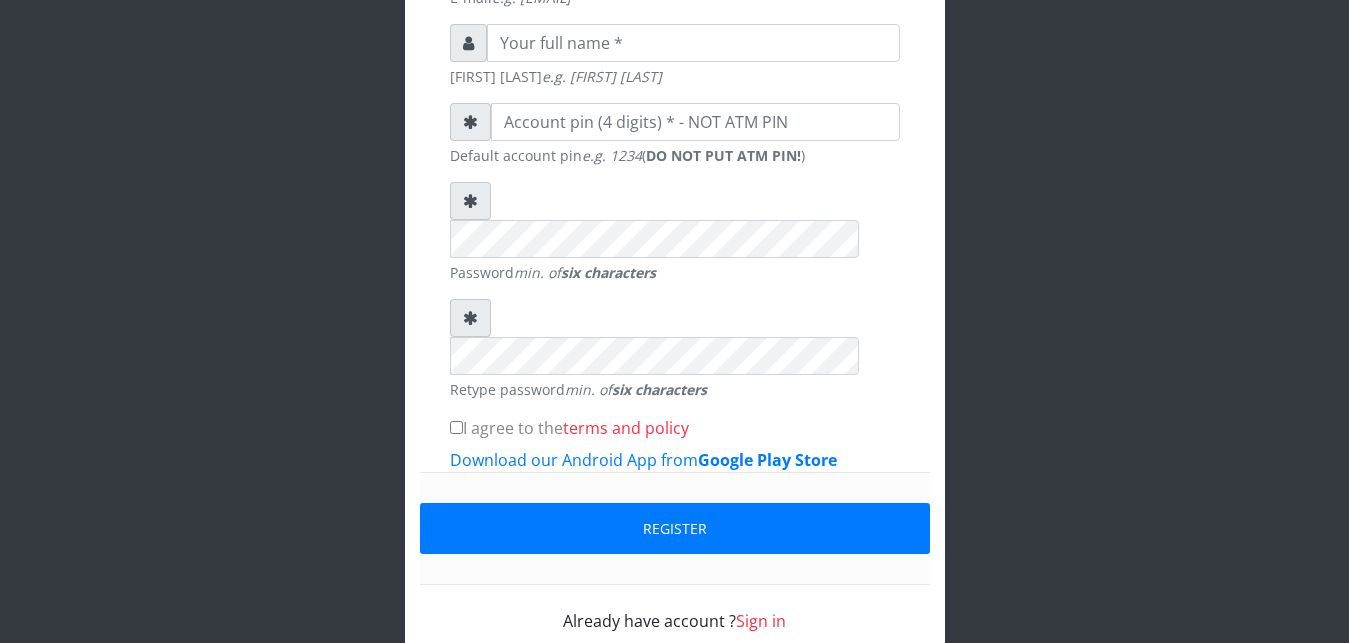 click on "Sign in" at bounding box center (761, 621) 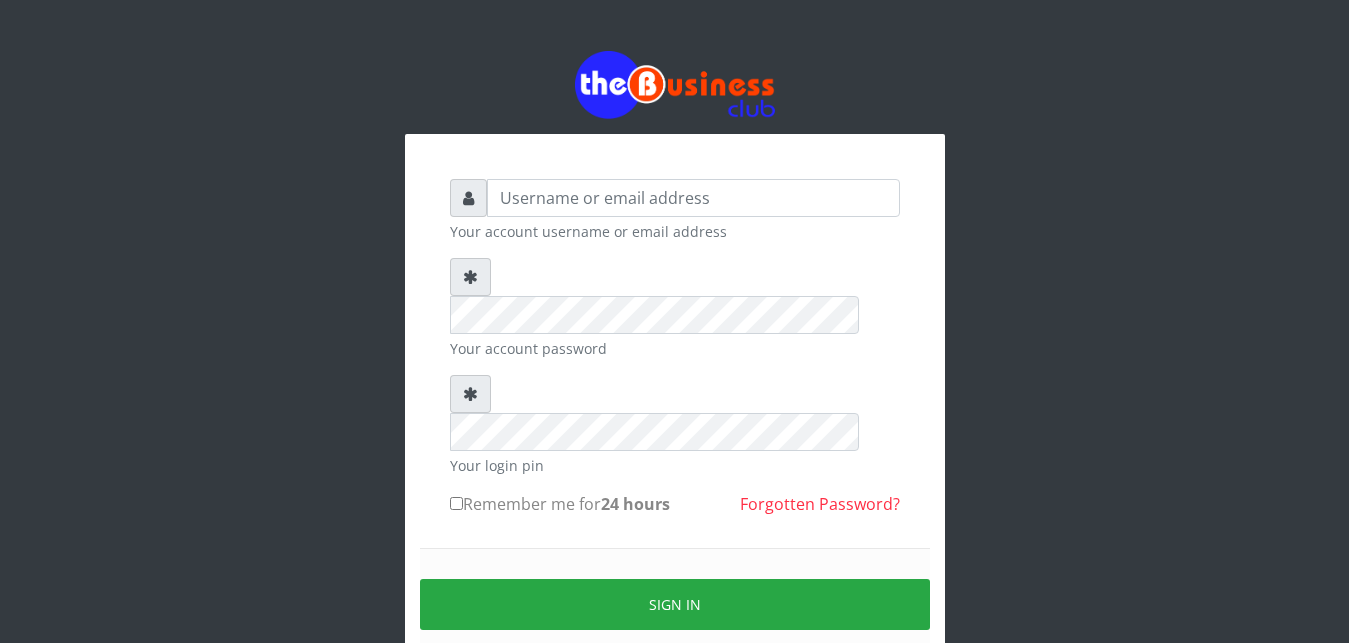 scroll, scrollTop: 0, scrollLeft: 0, axis: both 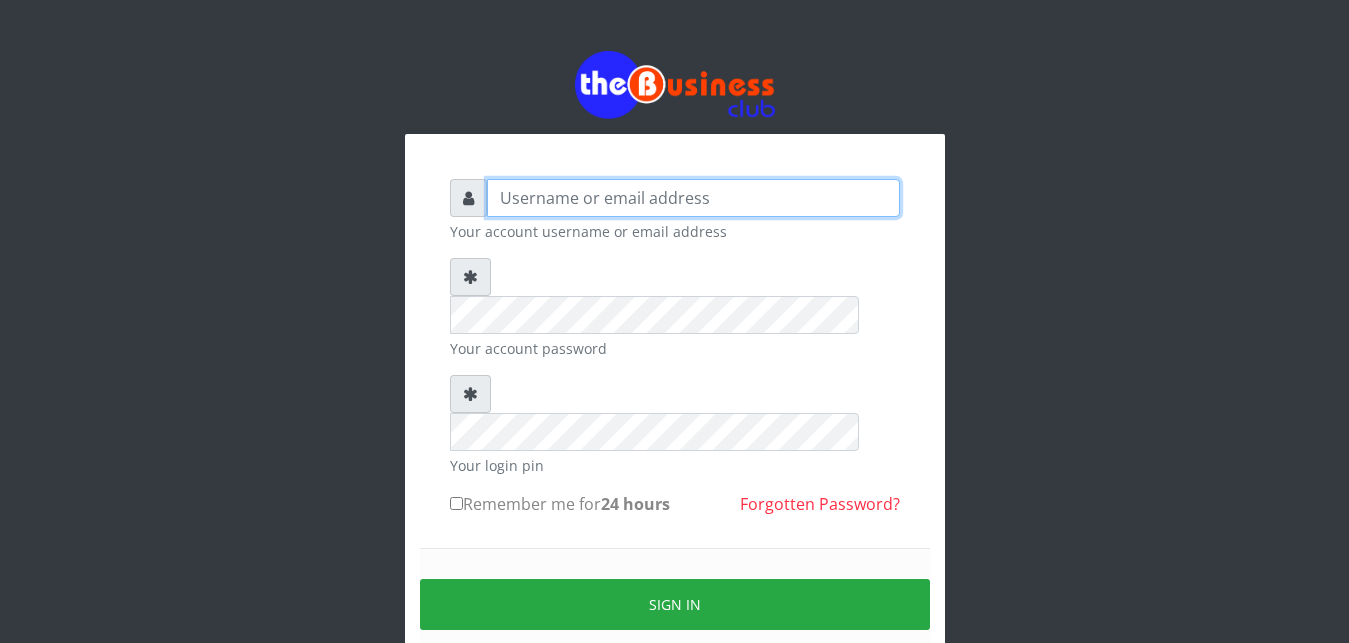 click at bounding box center [693, 198] 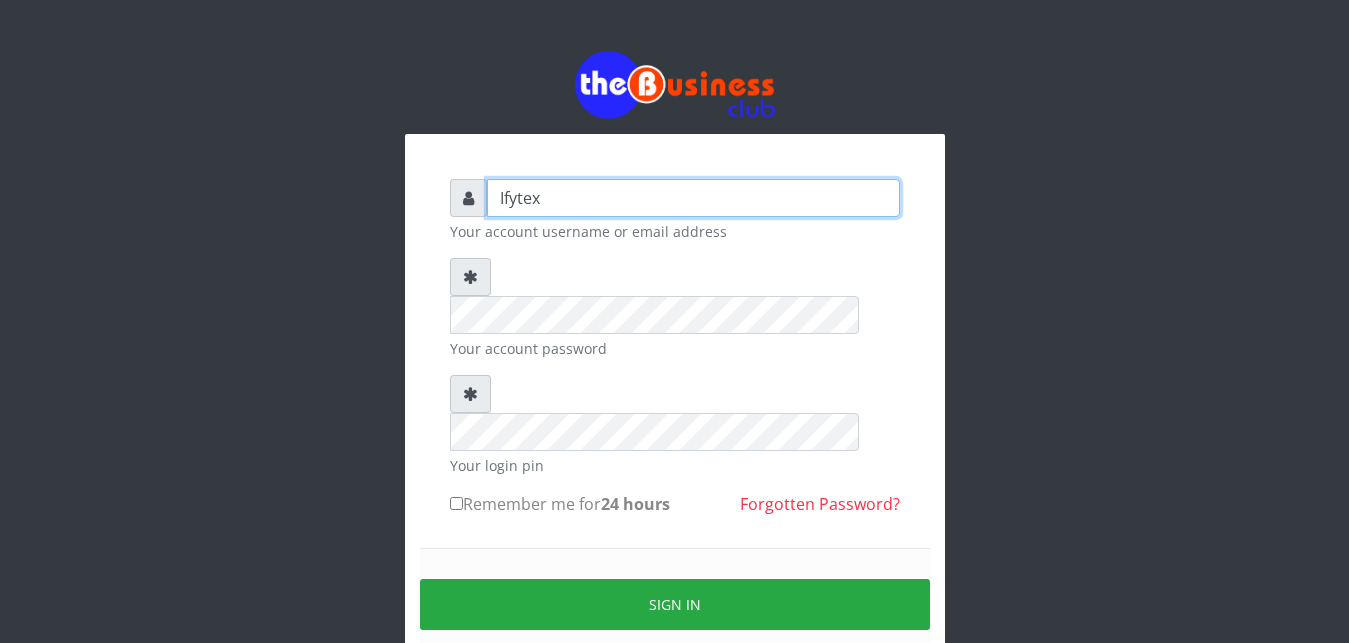 type on "Ifytex" 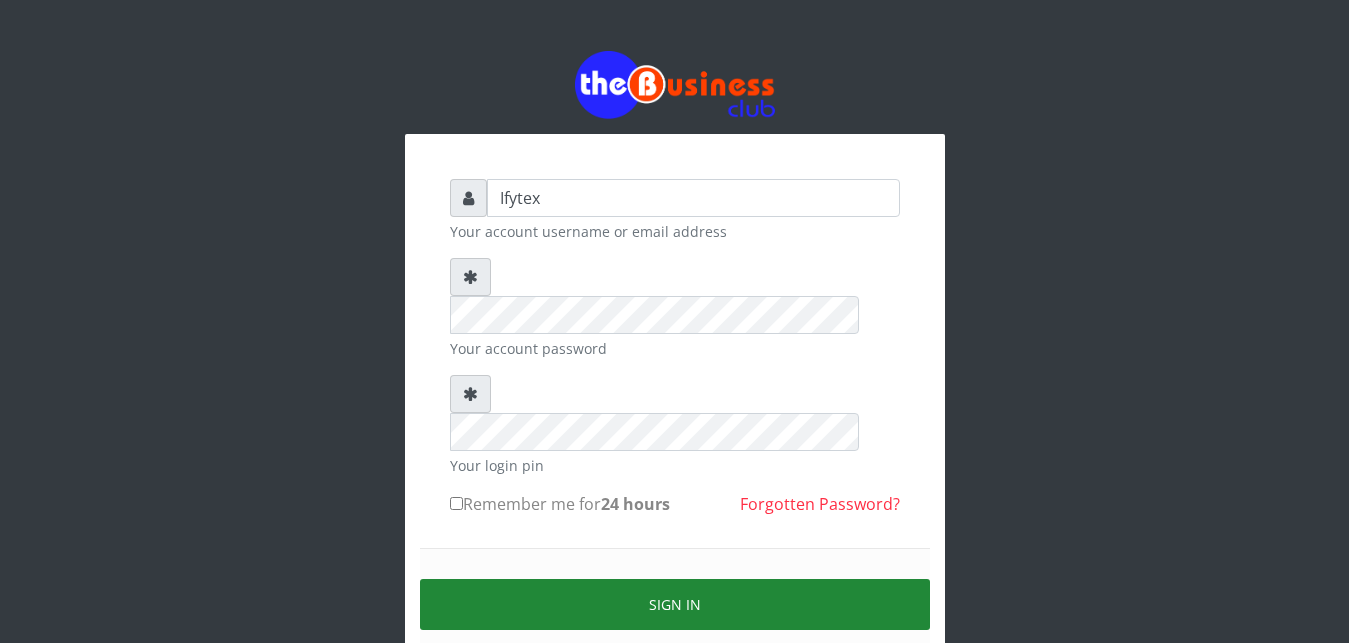 click on "Sign in" at bounding box center (675, 604) 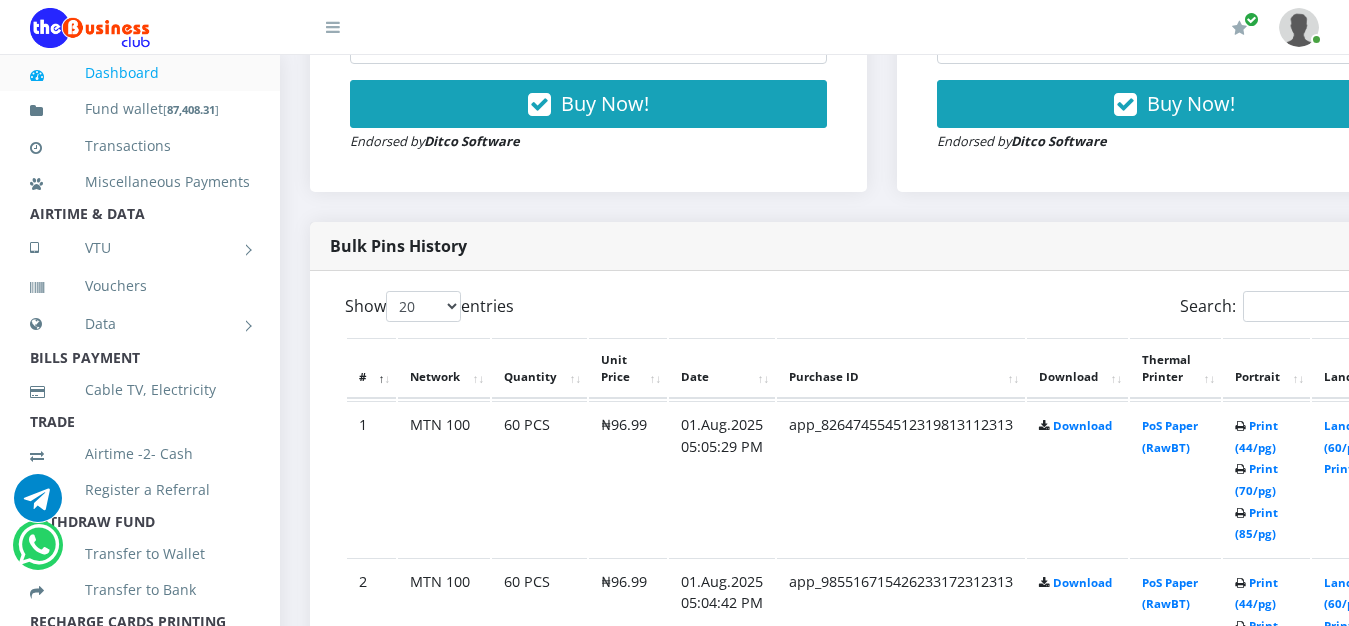scroll, scrollTop: 867, scrollLeft: 32, axis: both 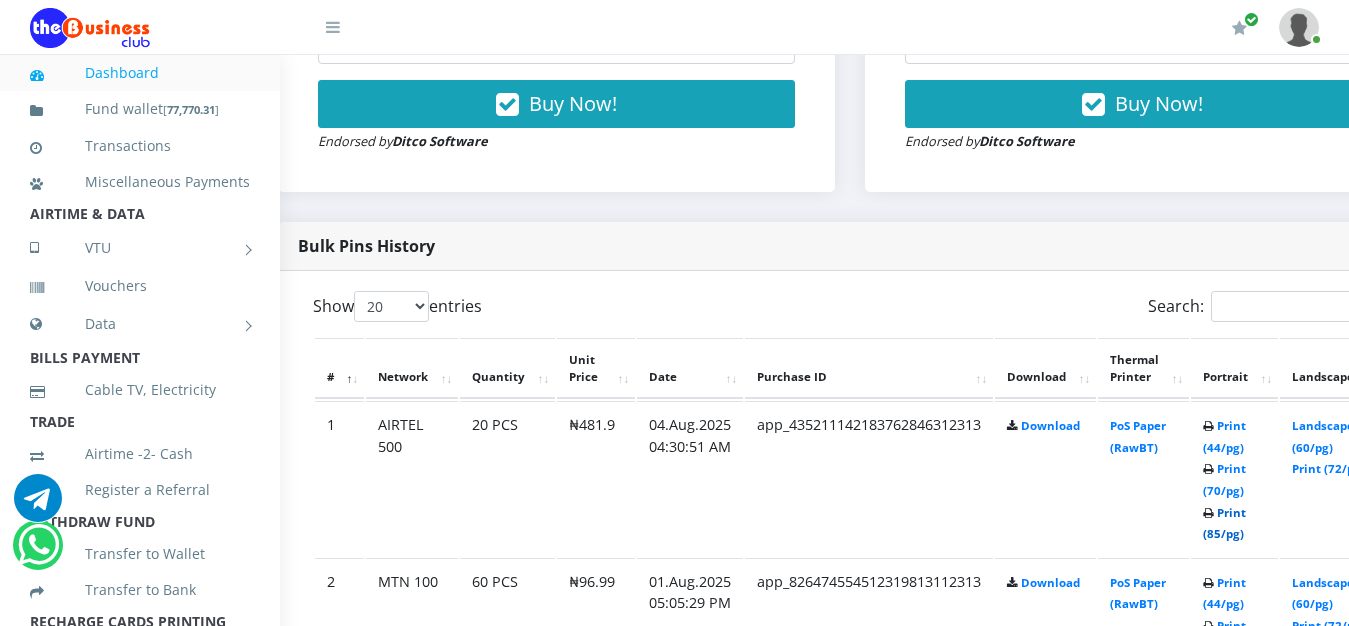 click on "Print (85/pg)" at bounding box center (1224, 523) 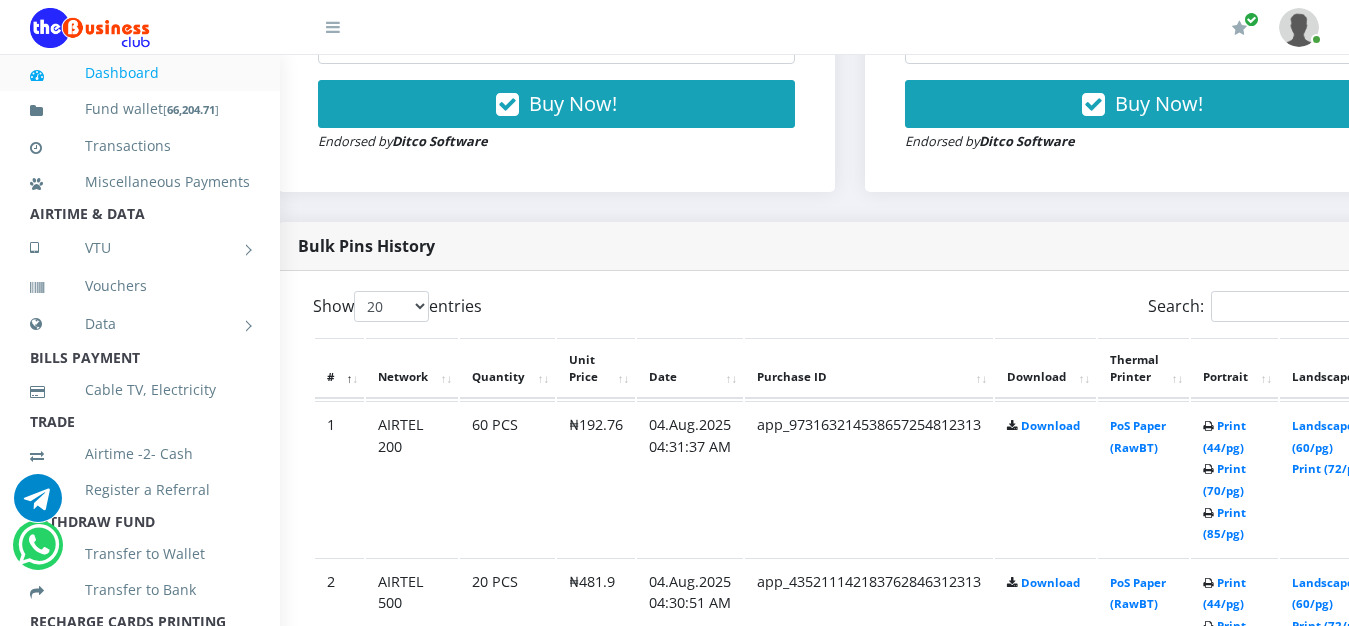 scroll, scrollTop: 867, scrollLeft: 32, axis: both 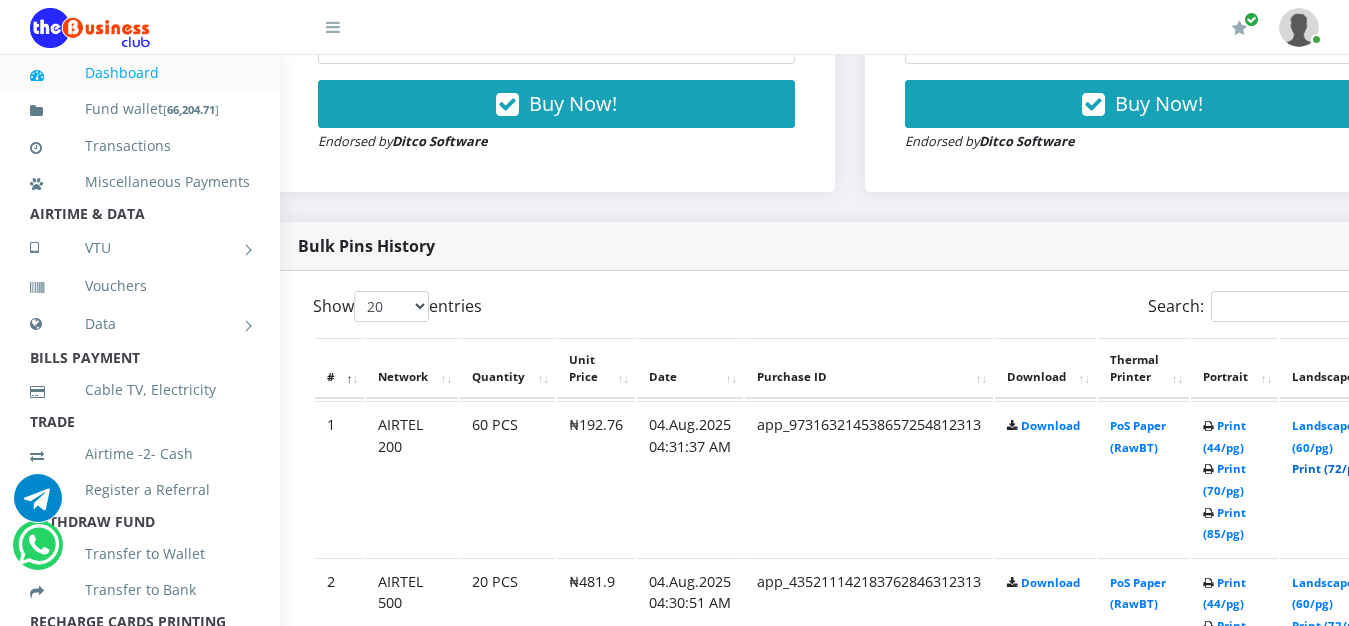 click on "Print (72/pg)" at bounding box center (1328, 468) 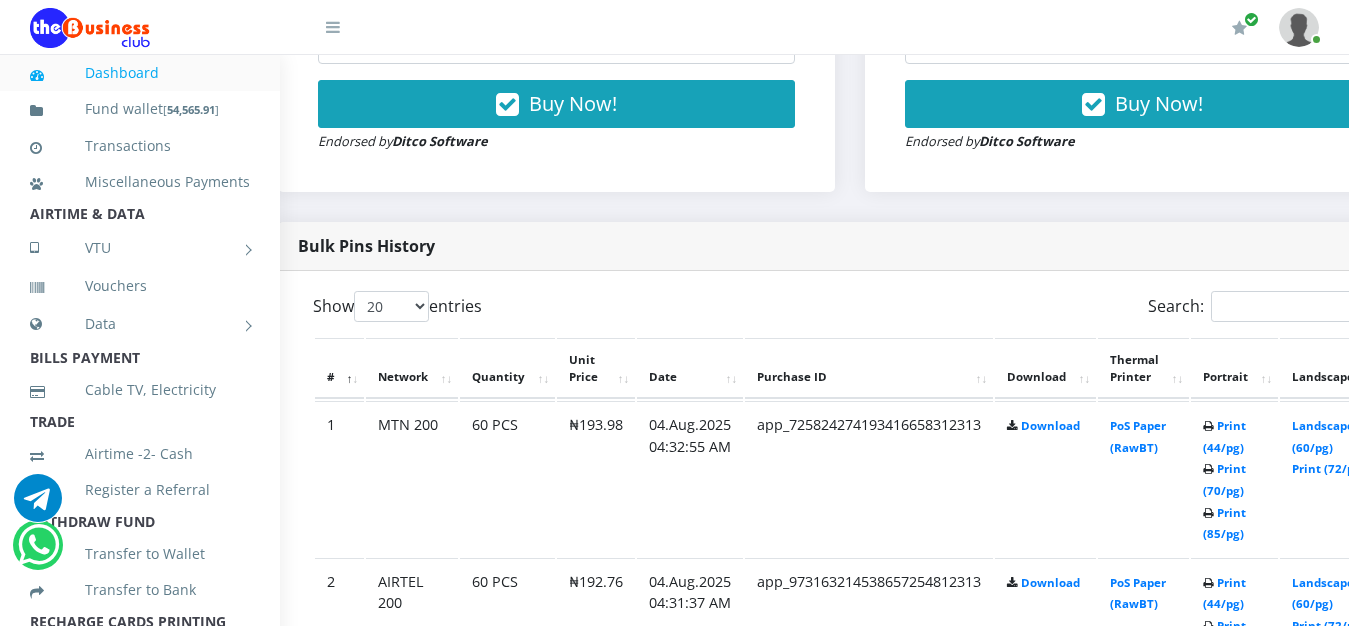 scroll, scrollTop: 867, scrollLeft: 32, axis: both 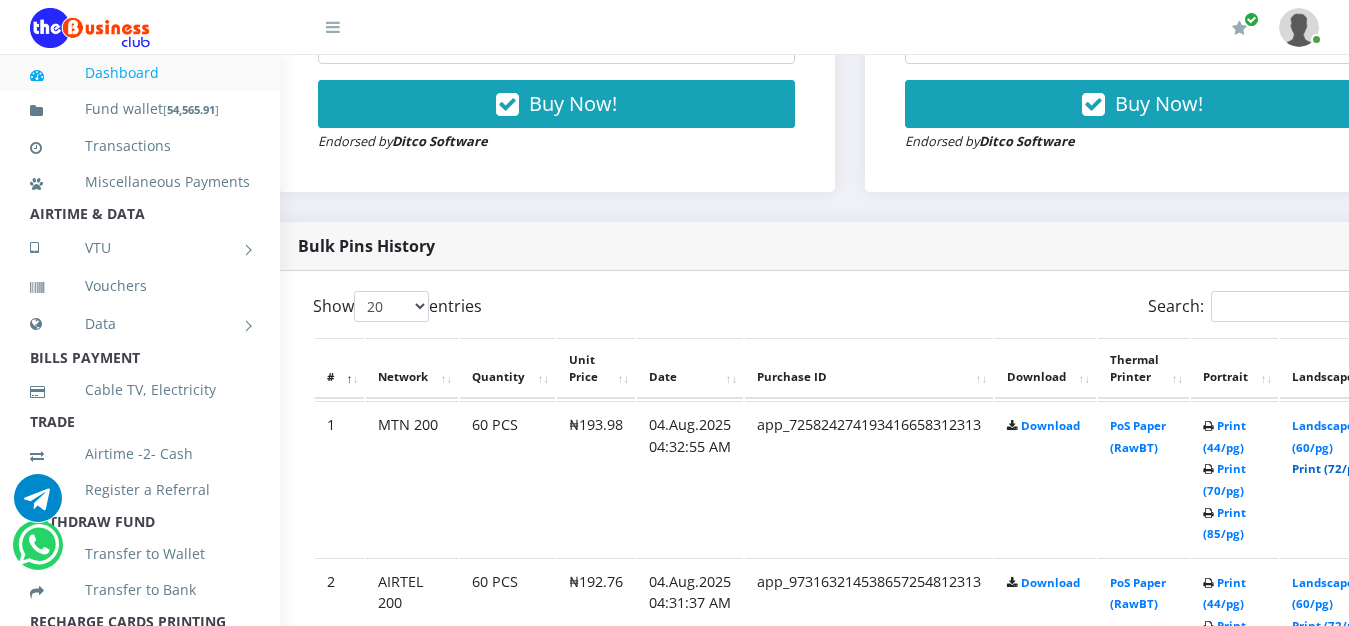 click on "Print (72/pg)" at bounding box center (1328, 468) 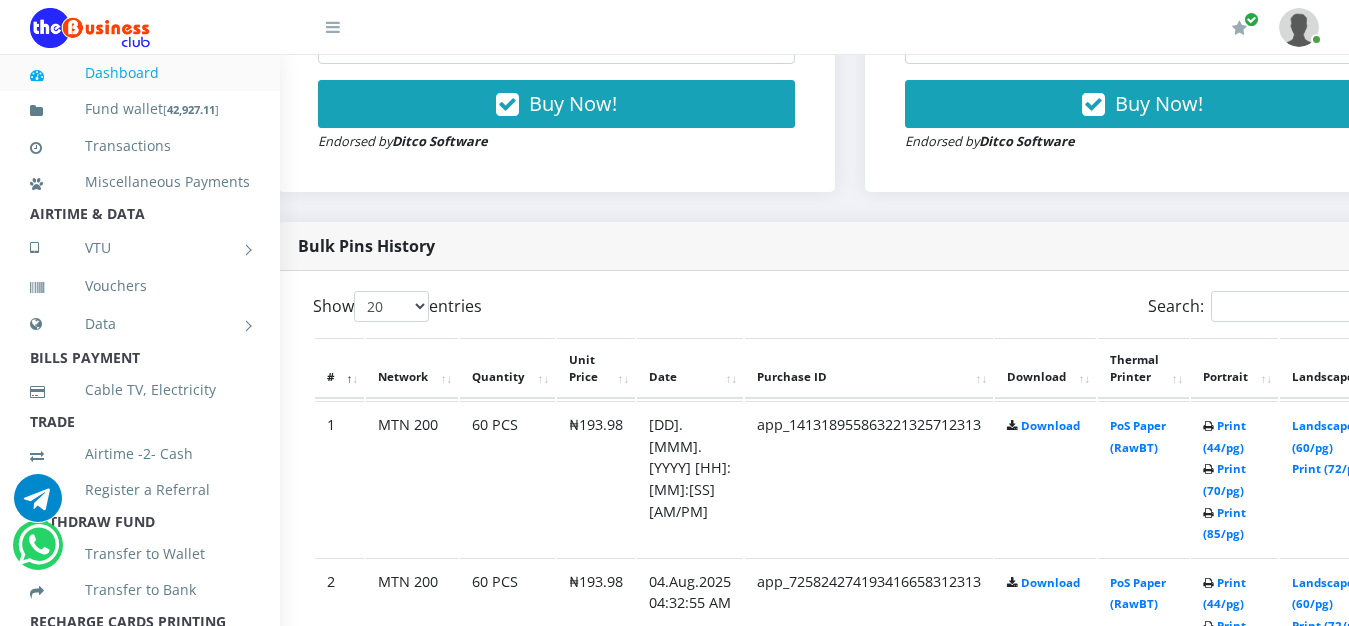 scroll, scrollTop: 867, scrollLeft: 32, axis: both 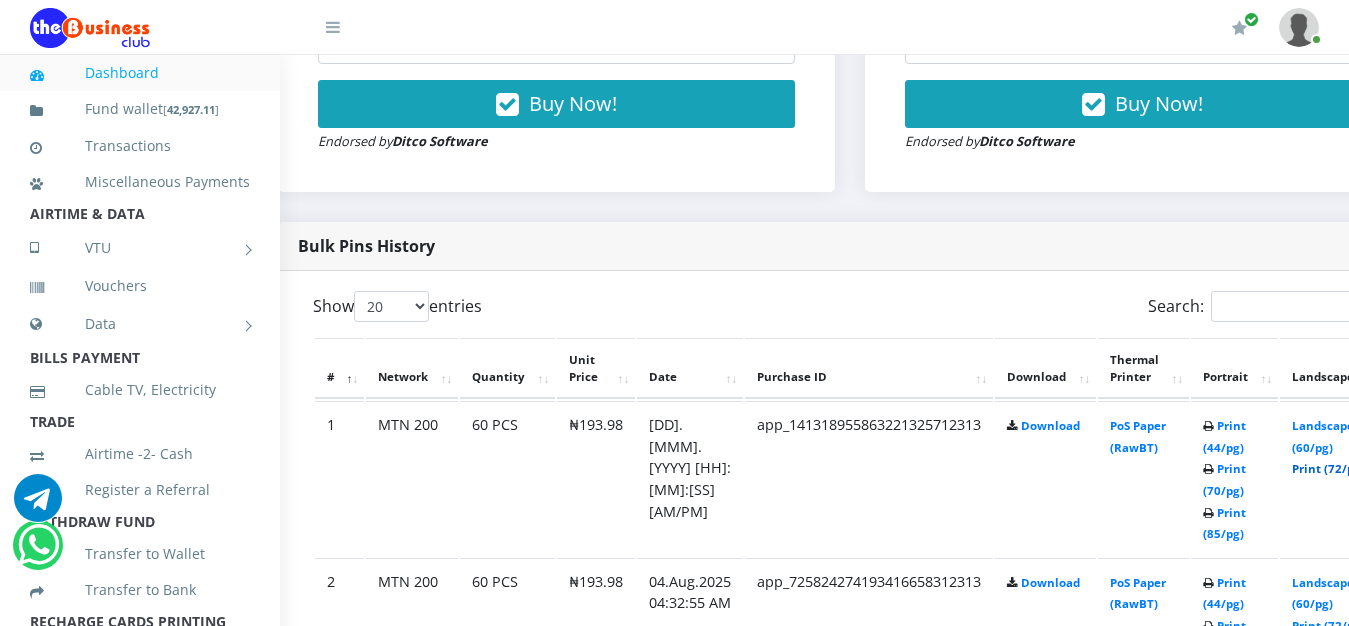 click on "Print (72/pg)" at bounding box center [1328, 468] 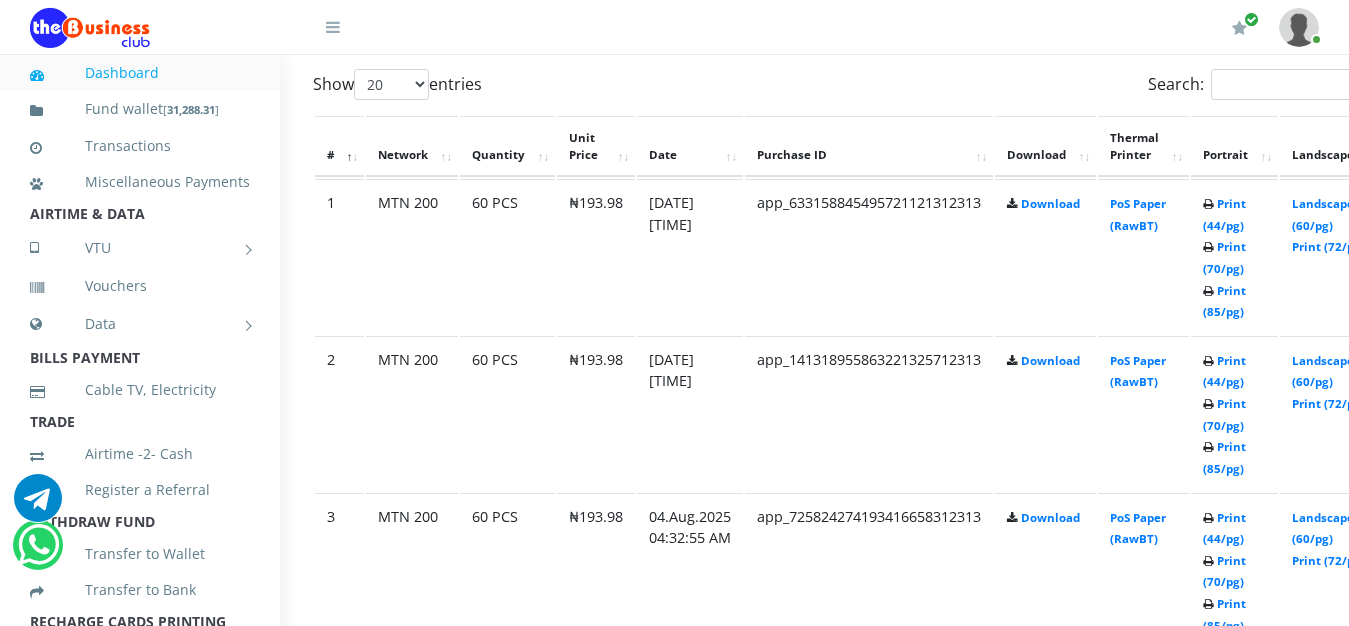 scroll, scrollTop: 1071, scrollLeft: 32, axis: both 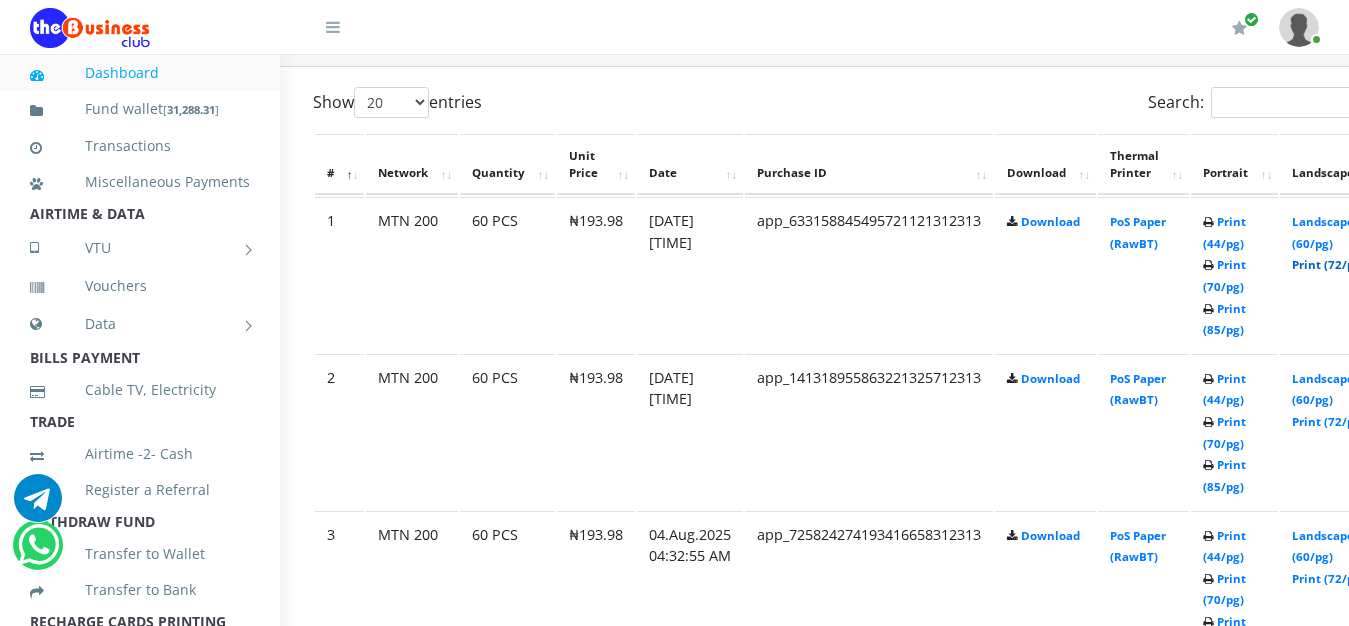 click on "Print (72/pg)" at bounding box center [1328, 264] 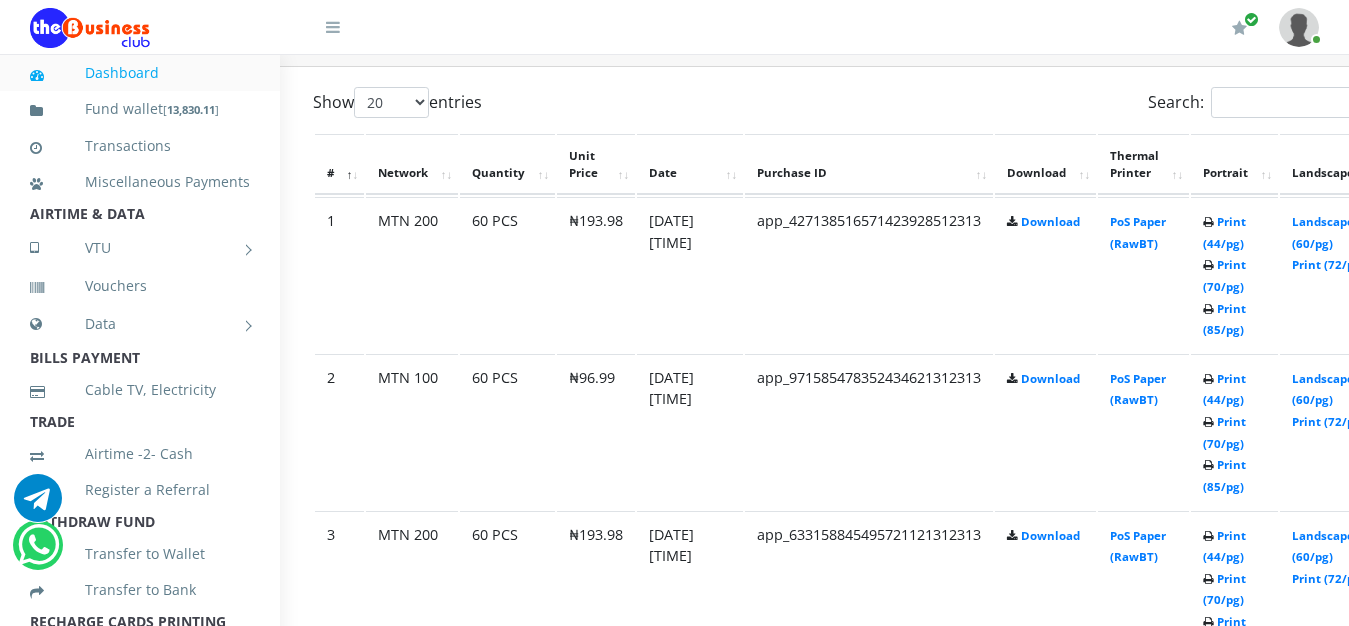 scroll, scrollTop: 1071, scrollLeft: 32, axis: both 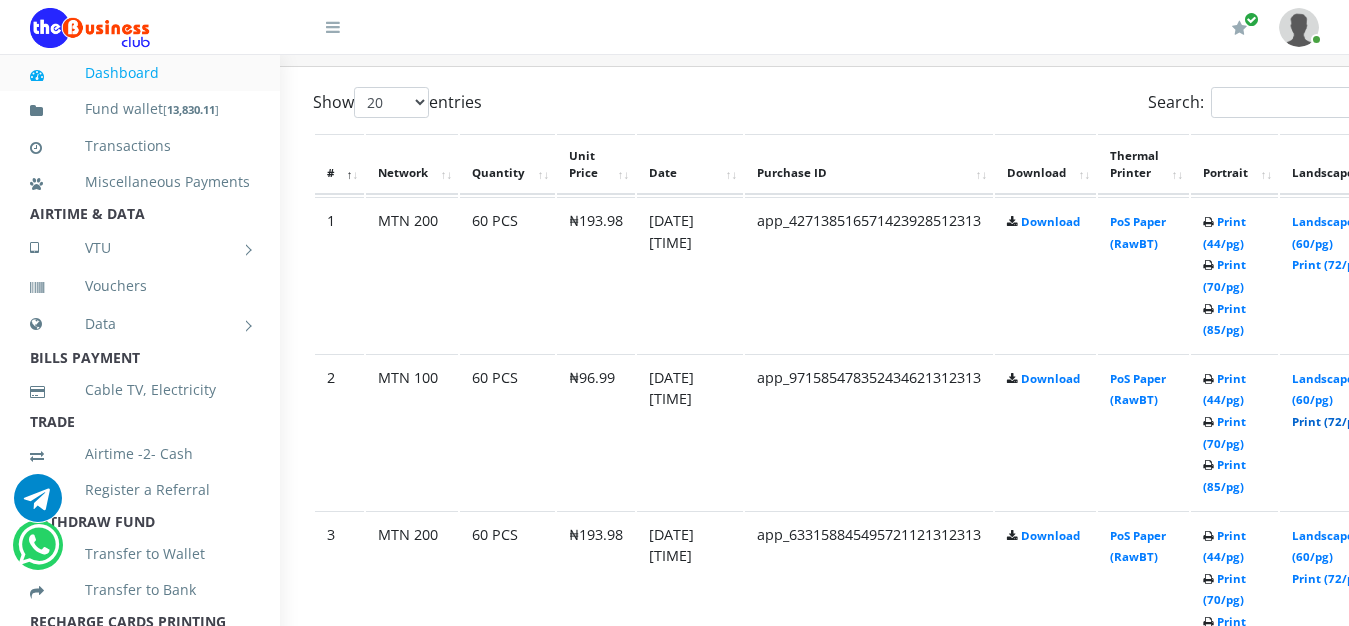 click on "Print (72/pg)" at bounding box center (1328, 421) 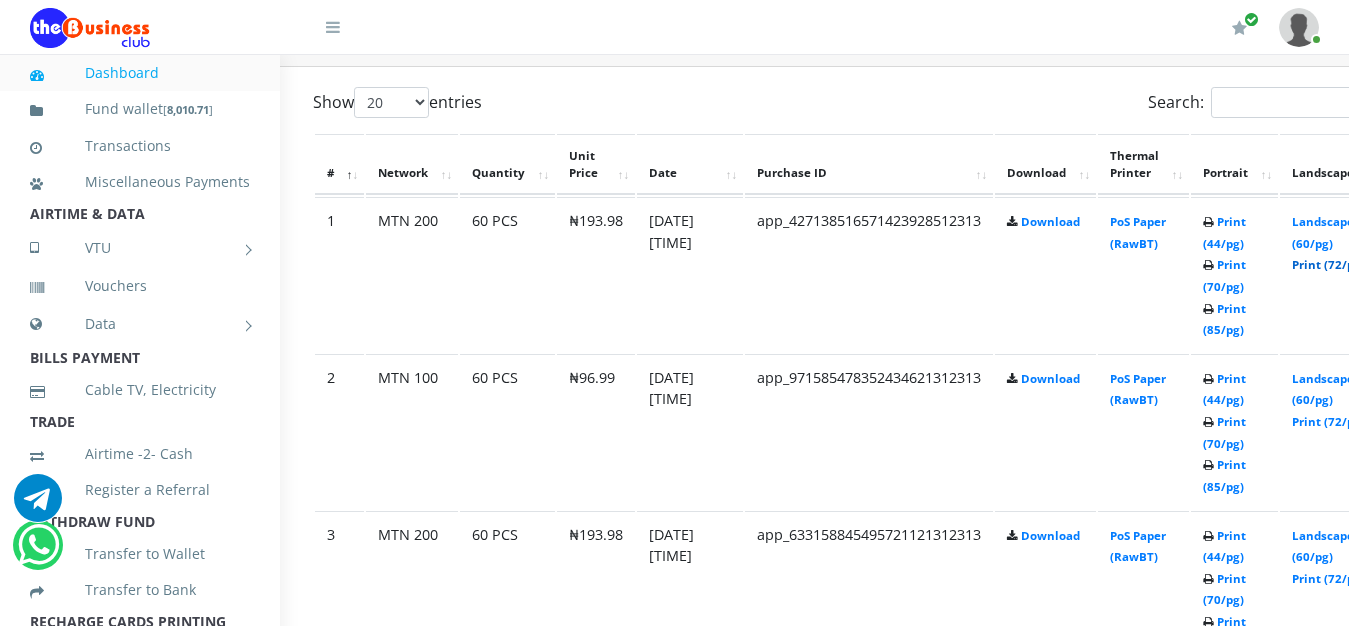 click on "Print (72/pg)" at bounding box center (1328, 264) 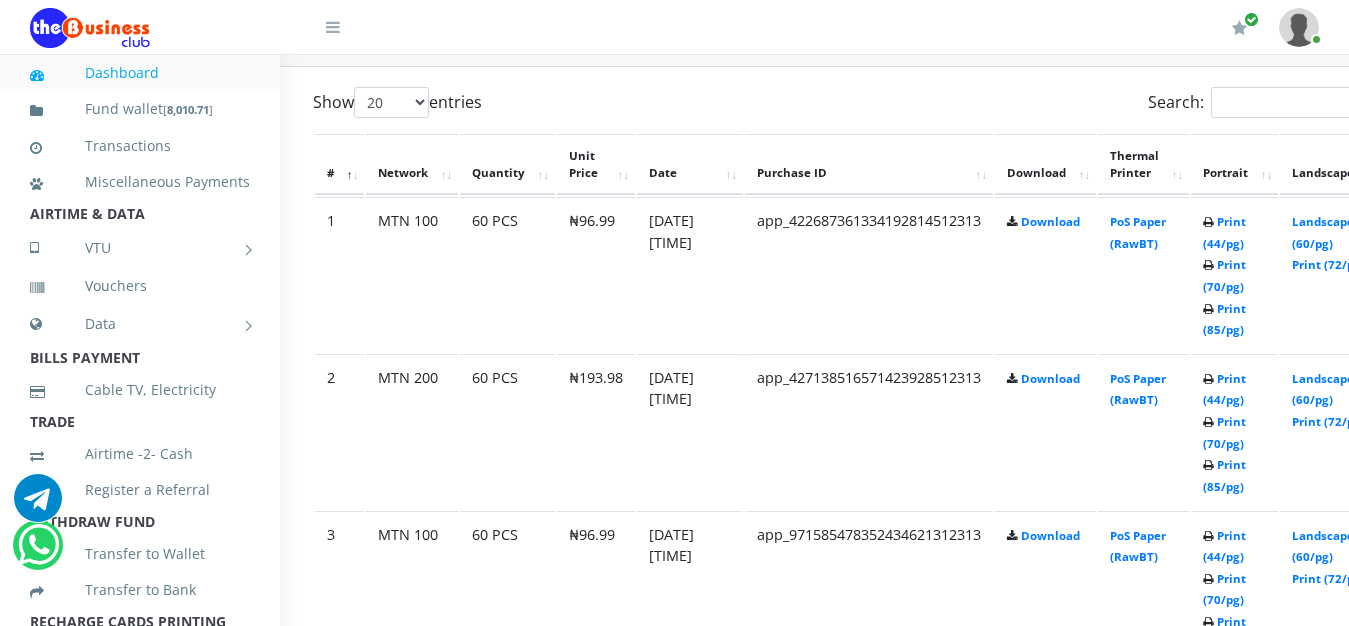 scroll, scrollTop: 1071, scrollLeft: 32, axis: both 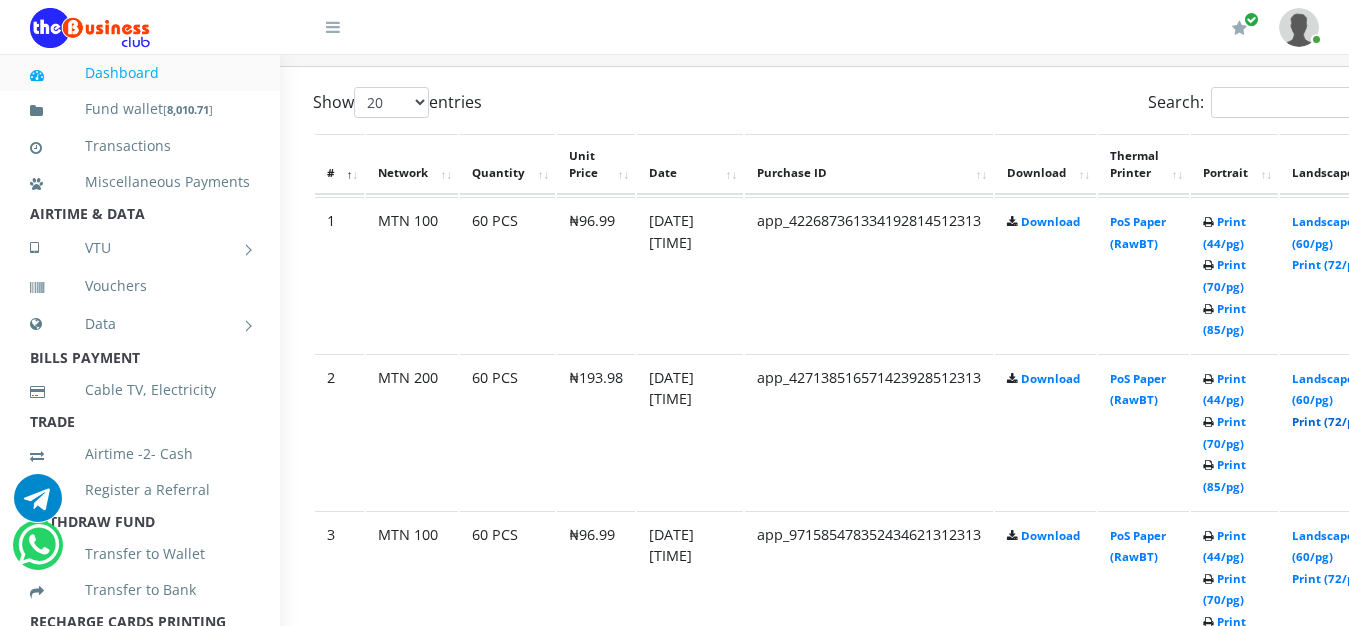 click on "Print (72/pg)" at bounding box center (1328, 421) 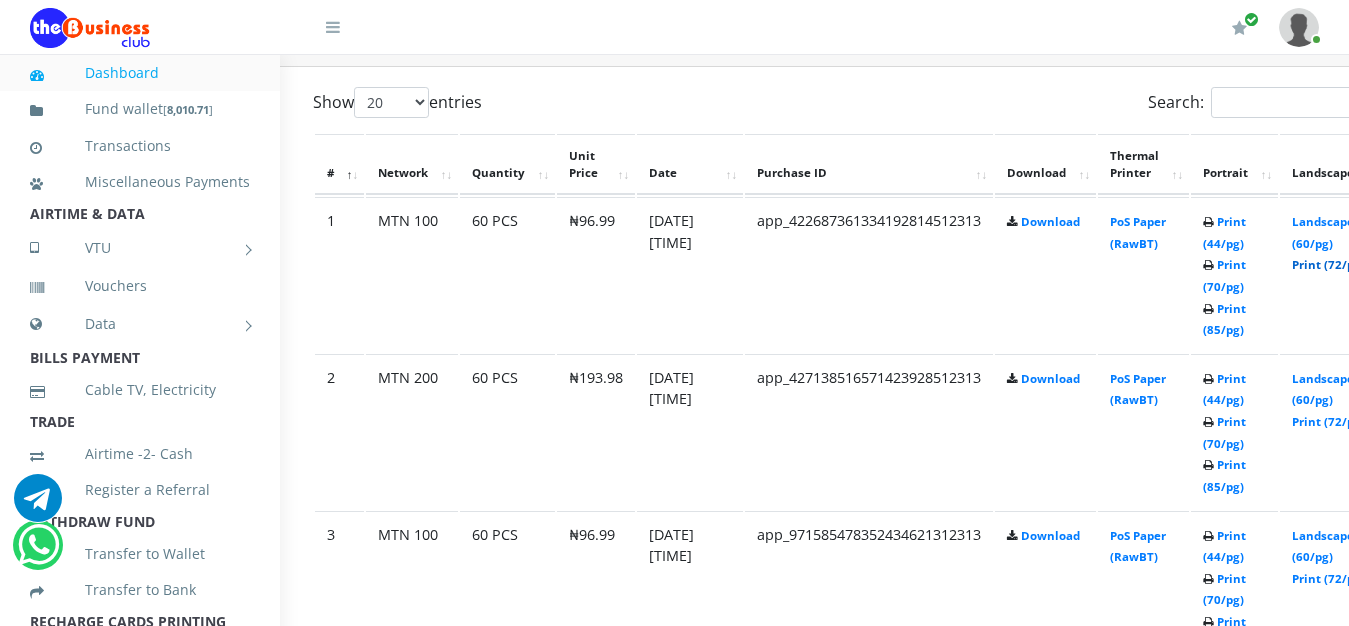 click on "Print (72/pg)" at bounding box center [1328, 264] 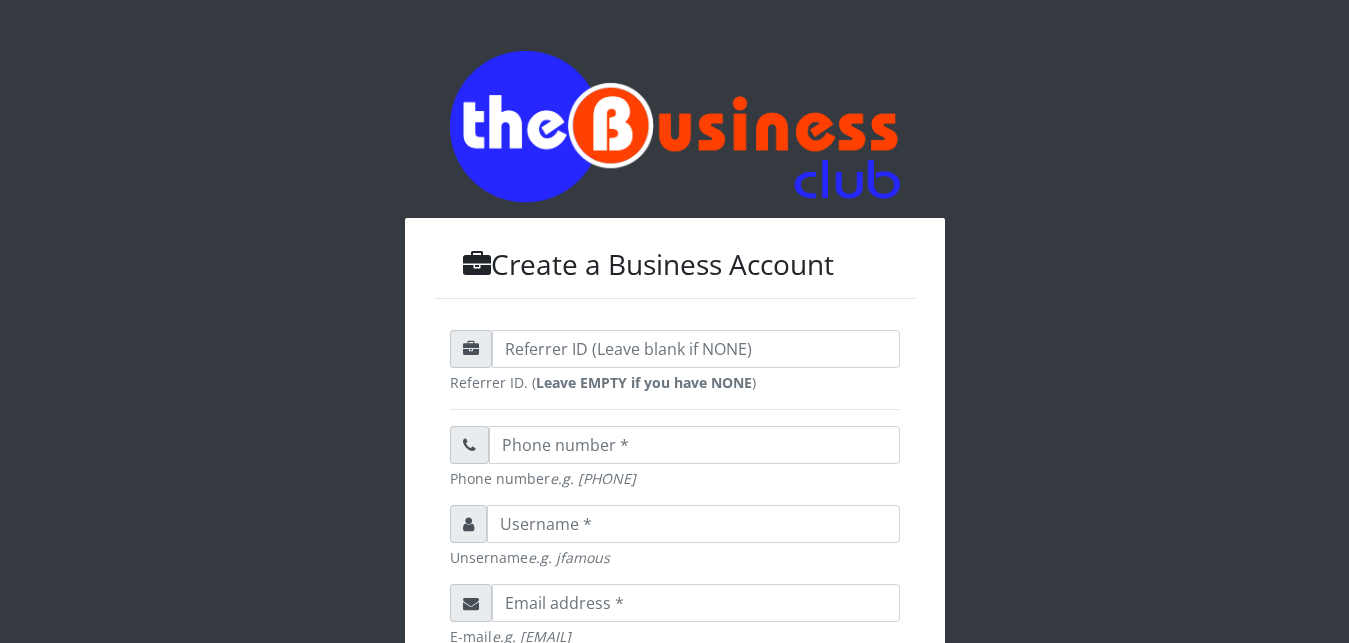 scroll, scrollTop: 639, scrollLeft: 0, axis: vertical 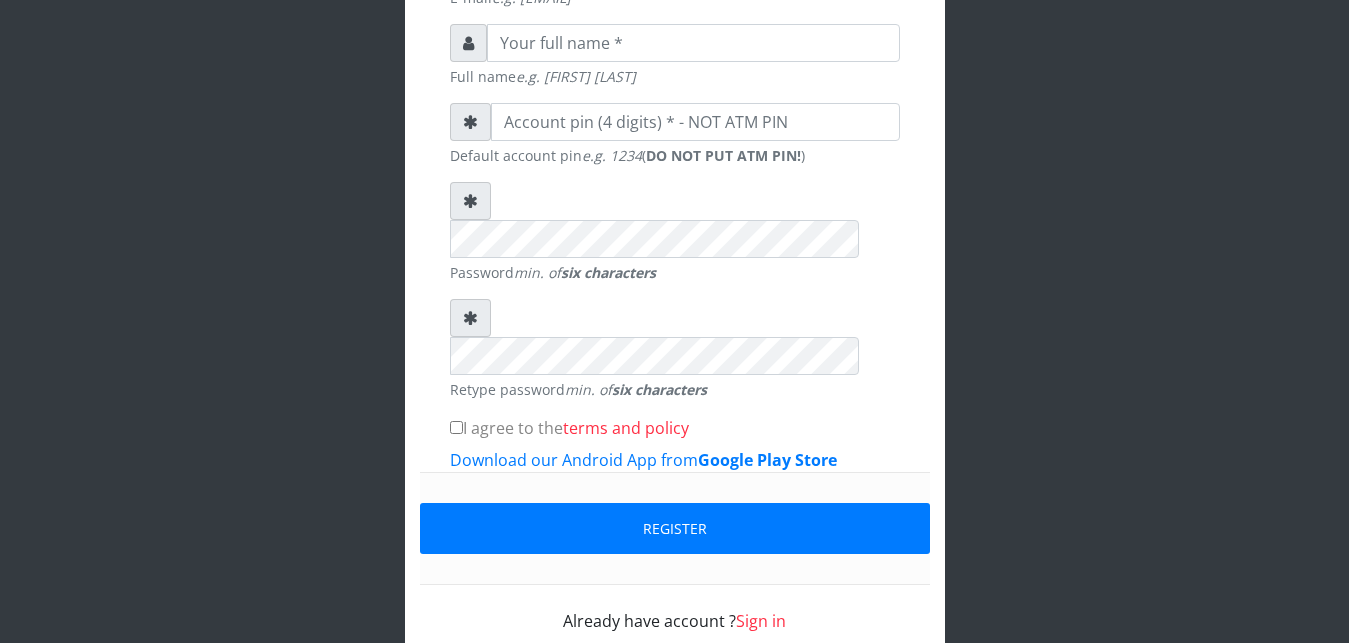 click on "Sign in" at bounding box center (761, 621) 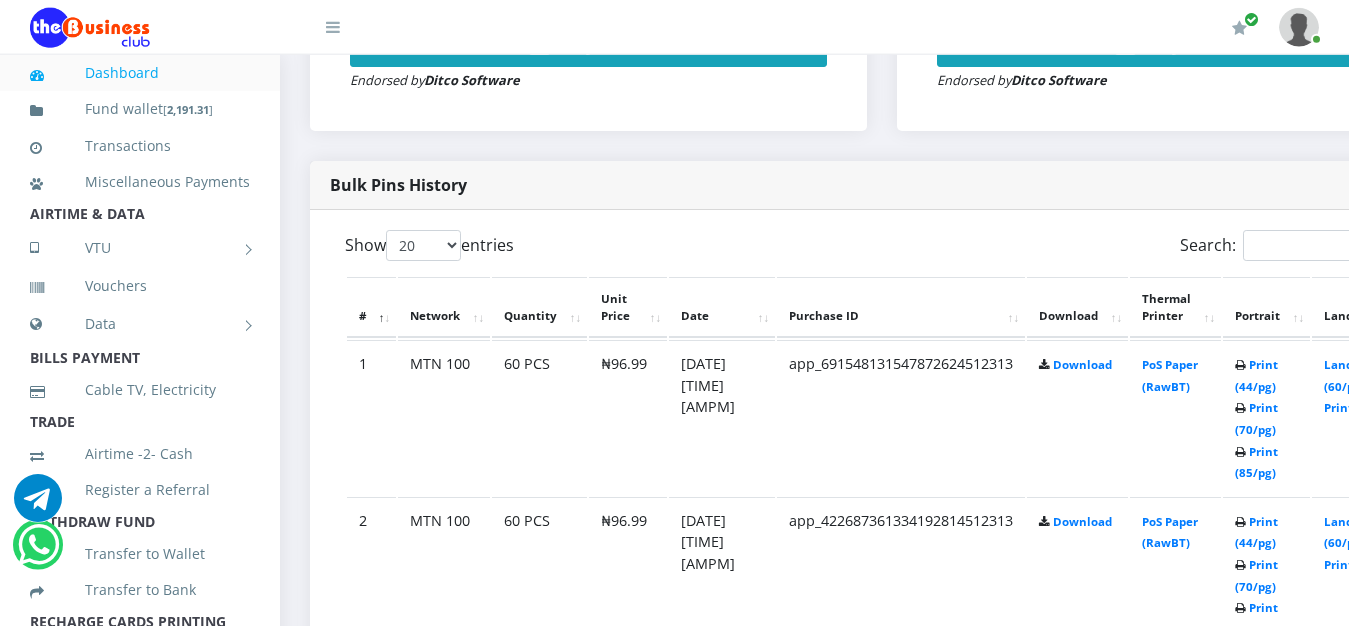 scroll, scrollTop: 969, scrollLeft: 0, axis: vertical 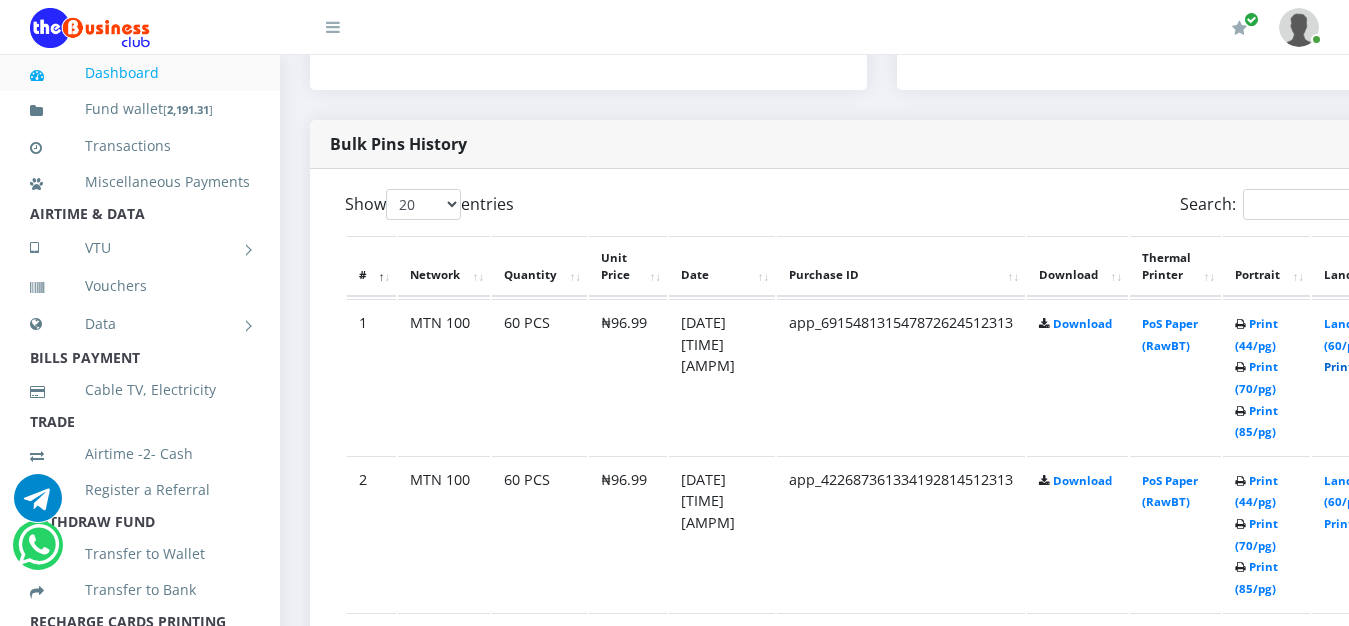click on "Print (72/pg)" at bounding box center (1360, 366) 